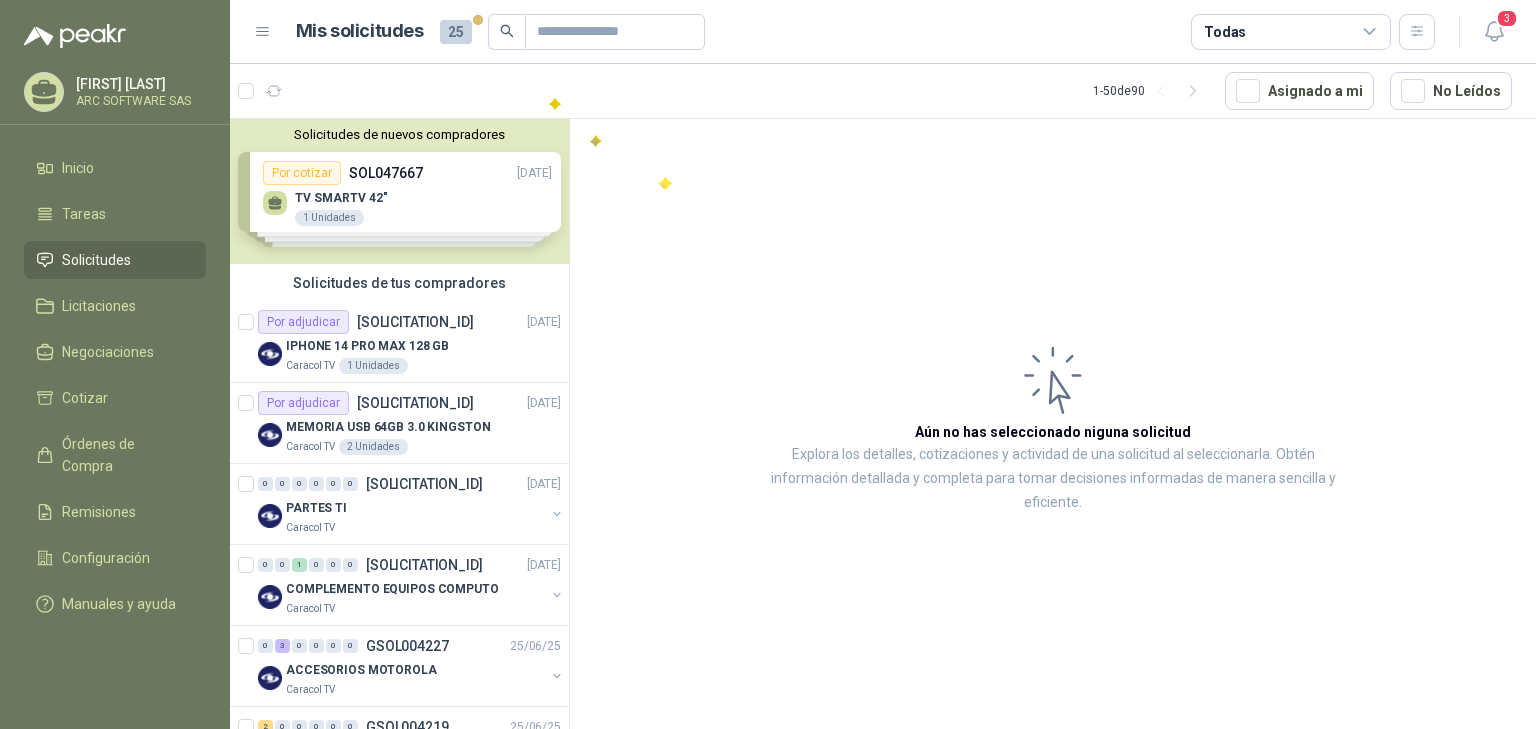 scroll, scrollTop: 0, scrollLeft: 0, axis: both 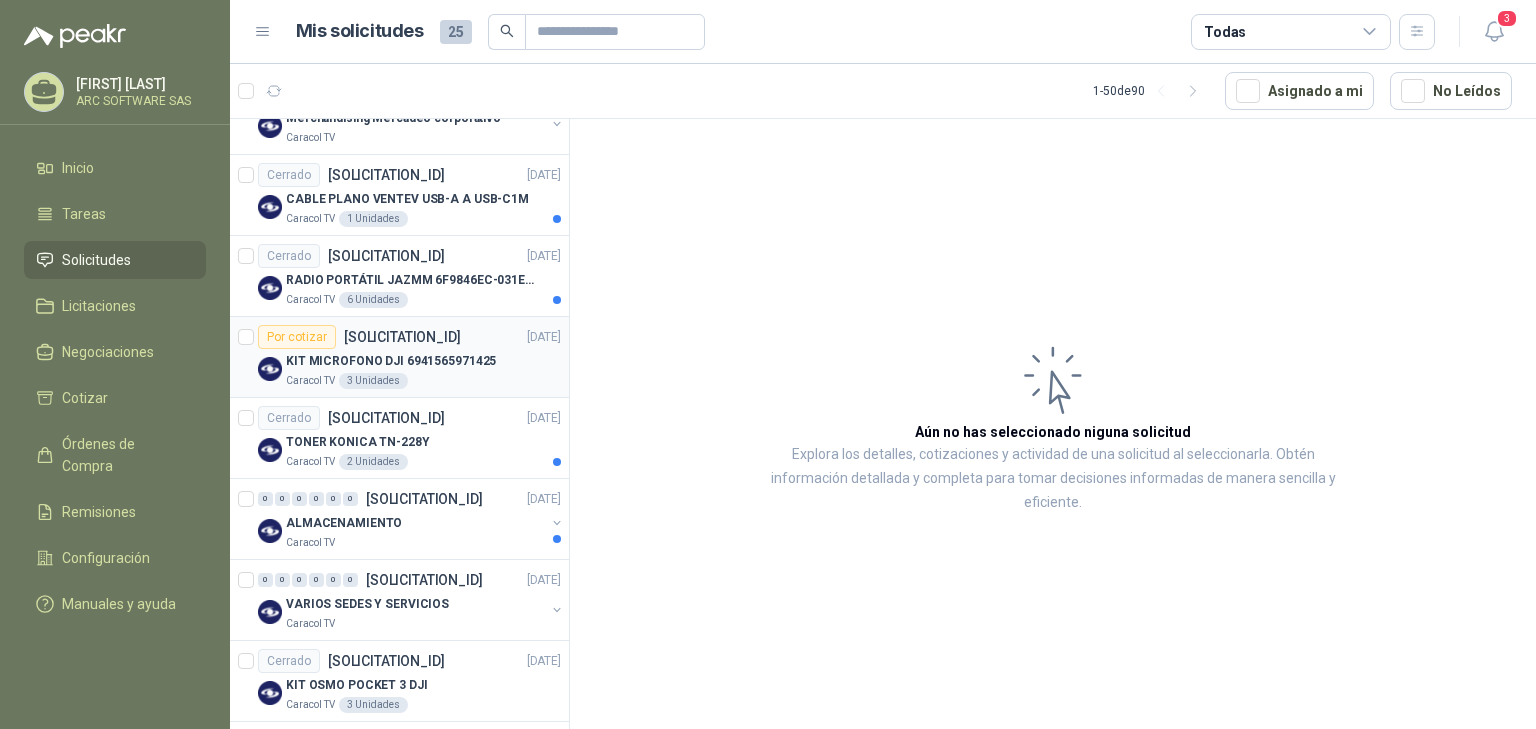 click on "KIT MICROFONO DJI 6941565971425" at bounding box center (391, 361) 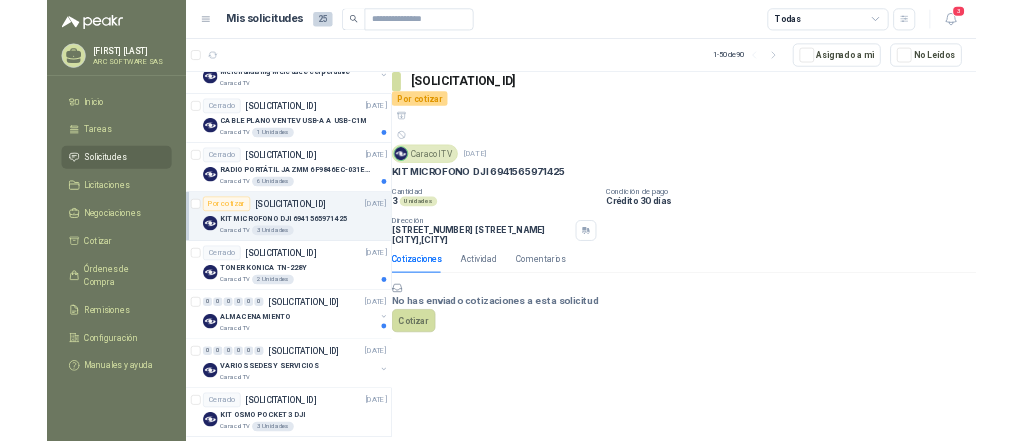 scroll, scrollTop: 1200, scrollLeft: 0, axis: vertical 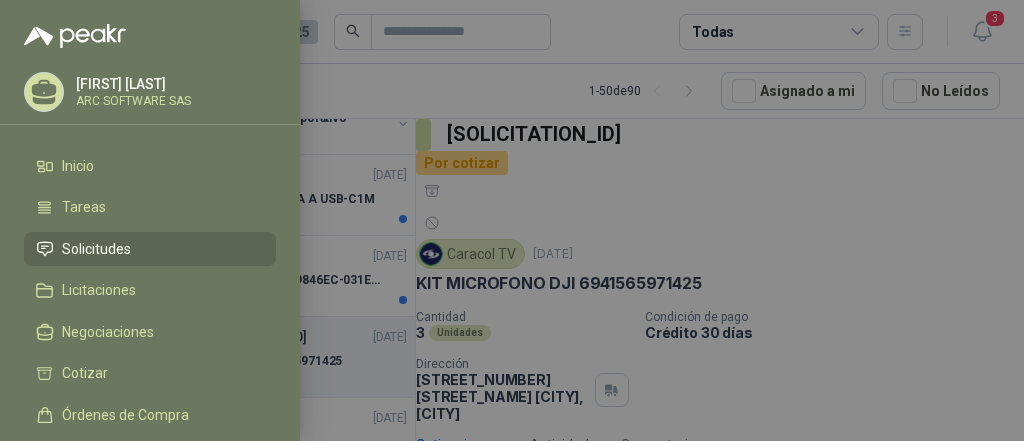 click at bounding box center (512, 220) 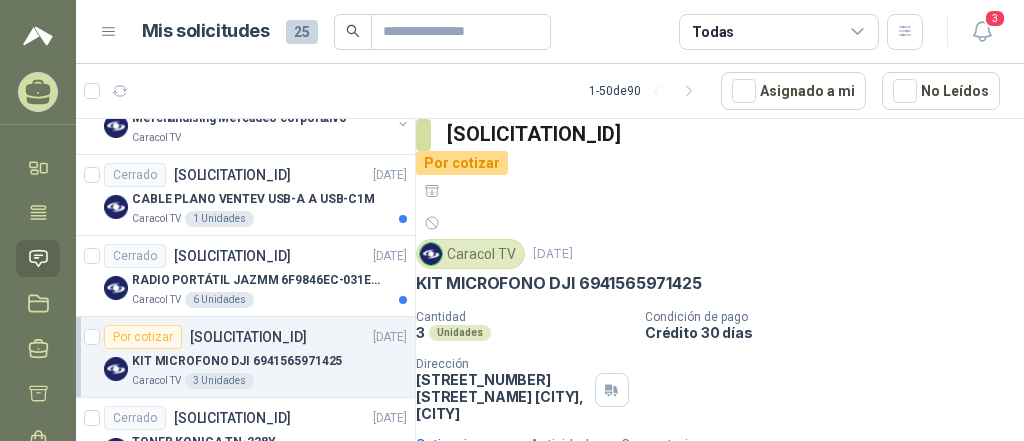 scroll, scrollTop: 240, scrollLeft: 0, axis: vertical 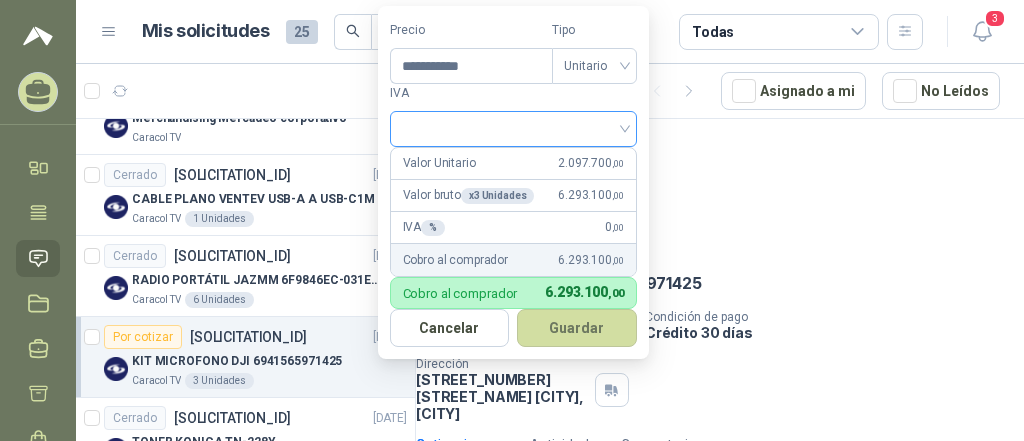 type on "**********" 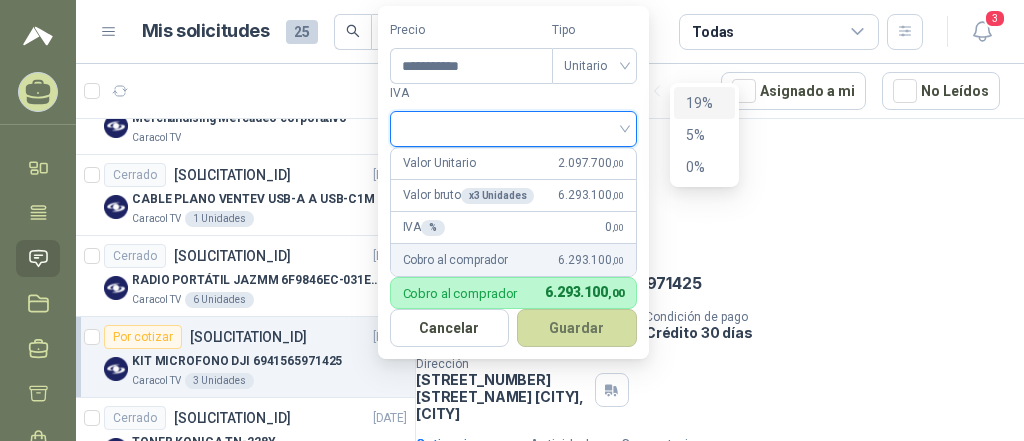 click on "19%" at bounding box center [704, 103] 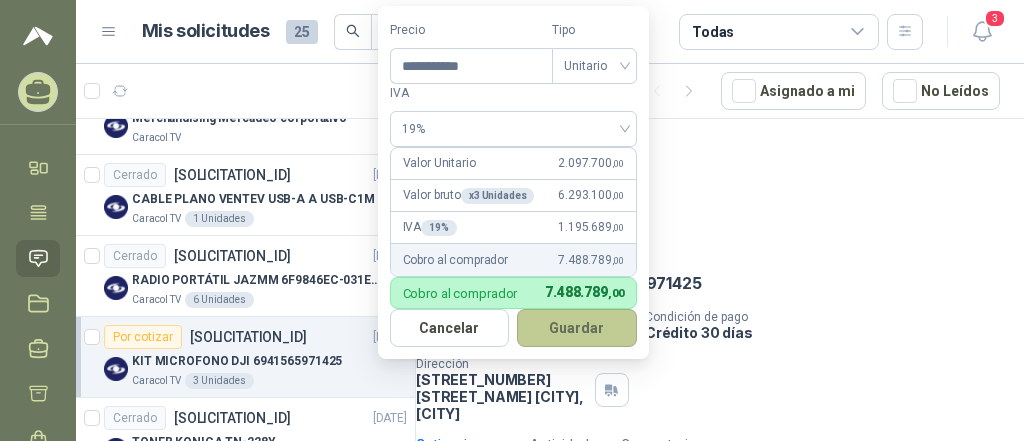click on "Guardar" at bounding box center (577, 328) 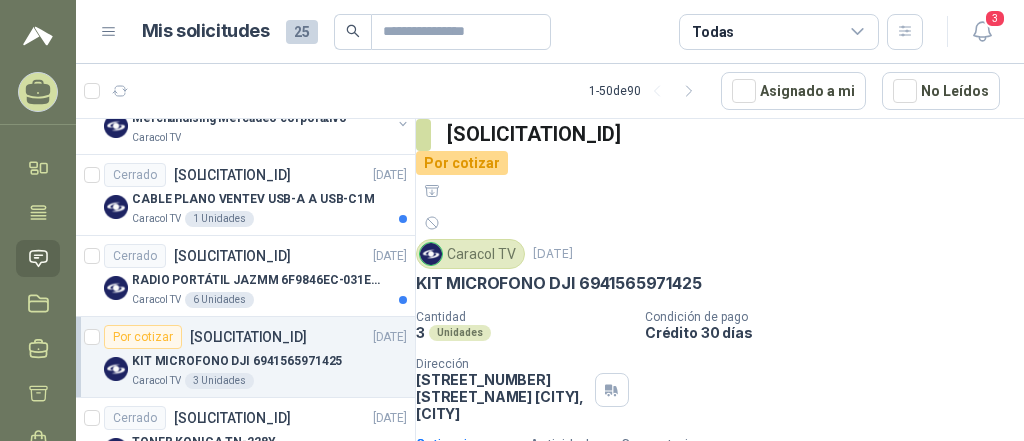 click at bounding box center [720, 781] 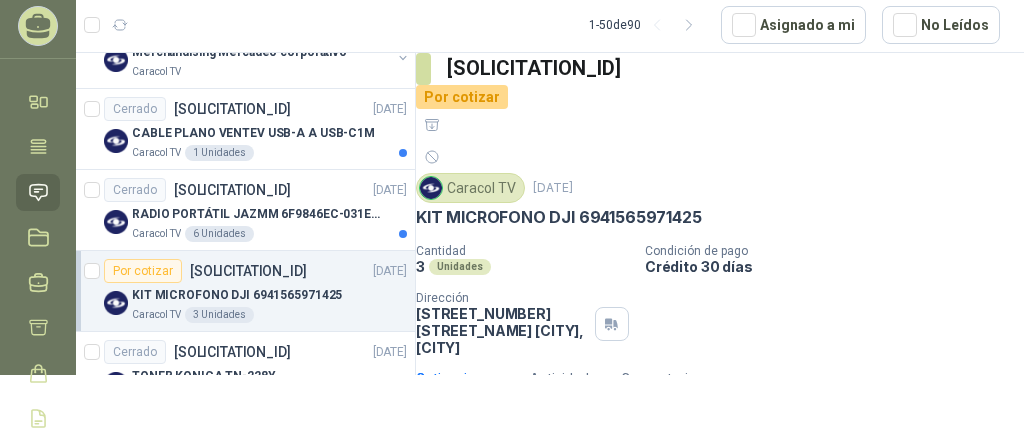 scroll, scrollTop: 208, scrollLeft: 0, axis: vertical 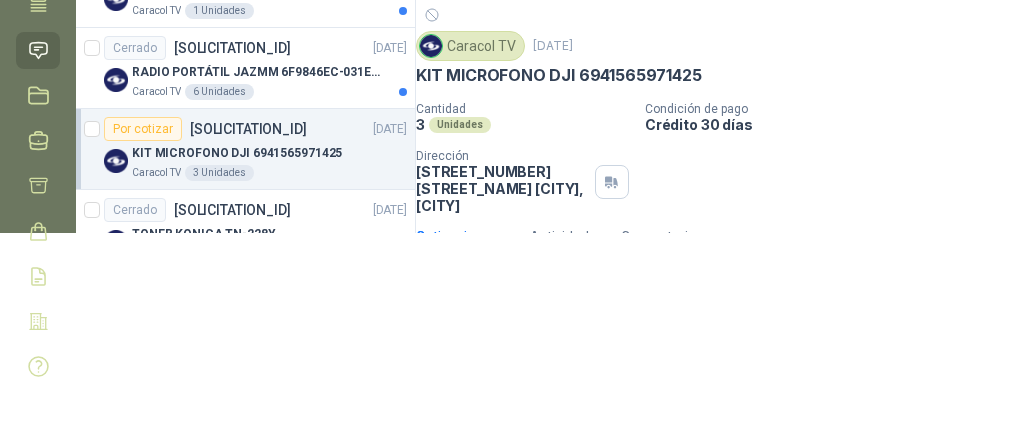 drag, startPoint x: 899, startPoint y: 200, endPoint x: 822, endPoint y: 152, distance: 90.73588 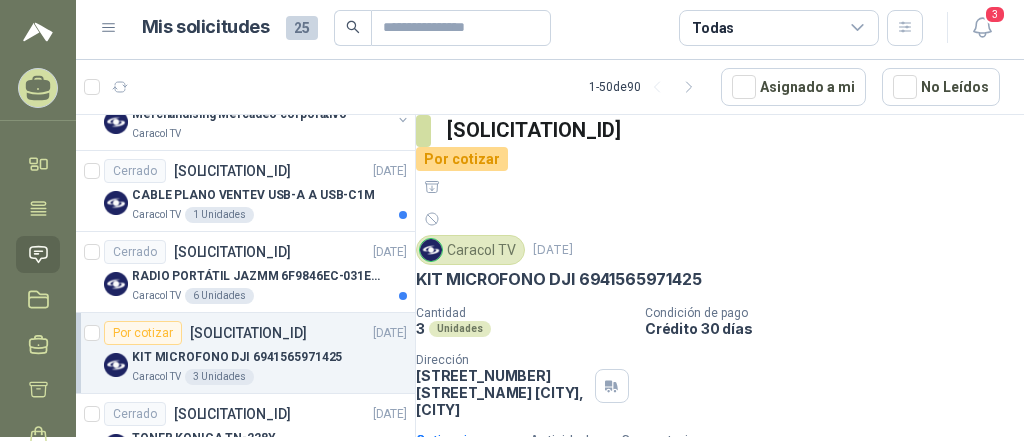 scroll, scrollTop: 0, scrollLeft: 0, axis: both 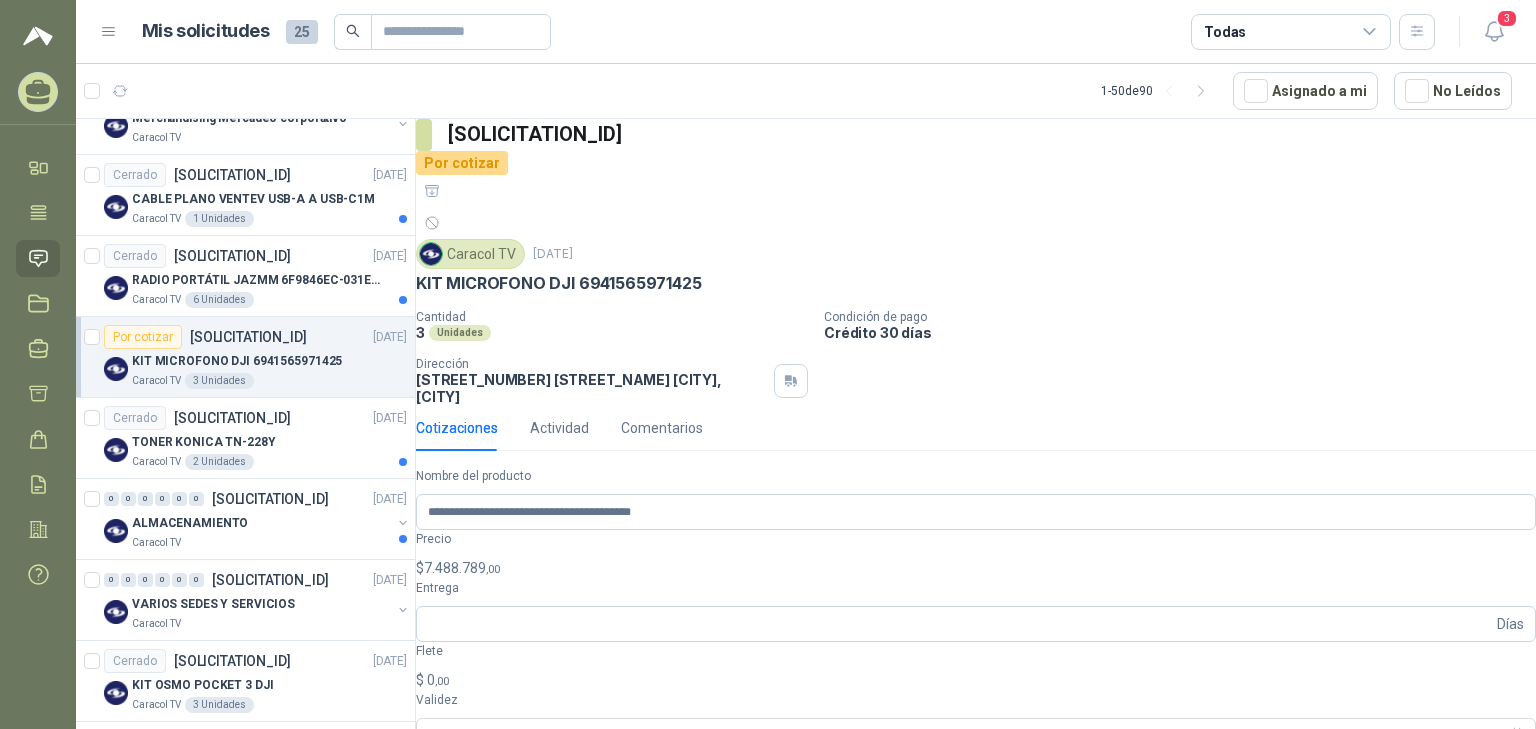 click on "Publicar Cotización" at bounding box center [493, 938] 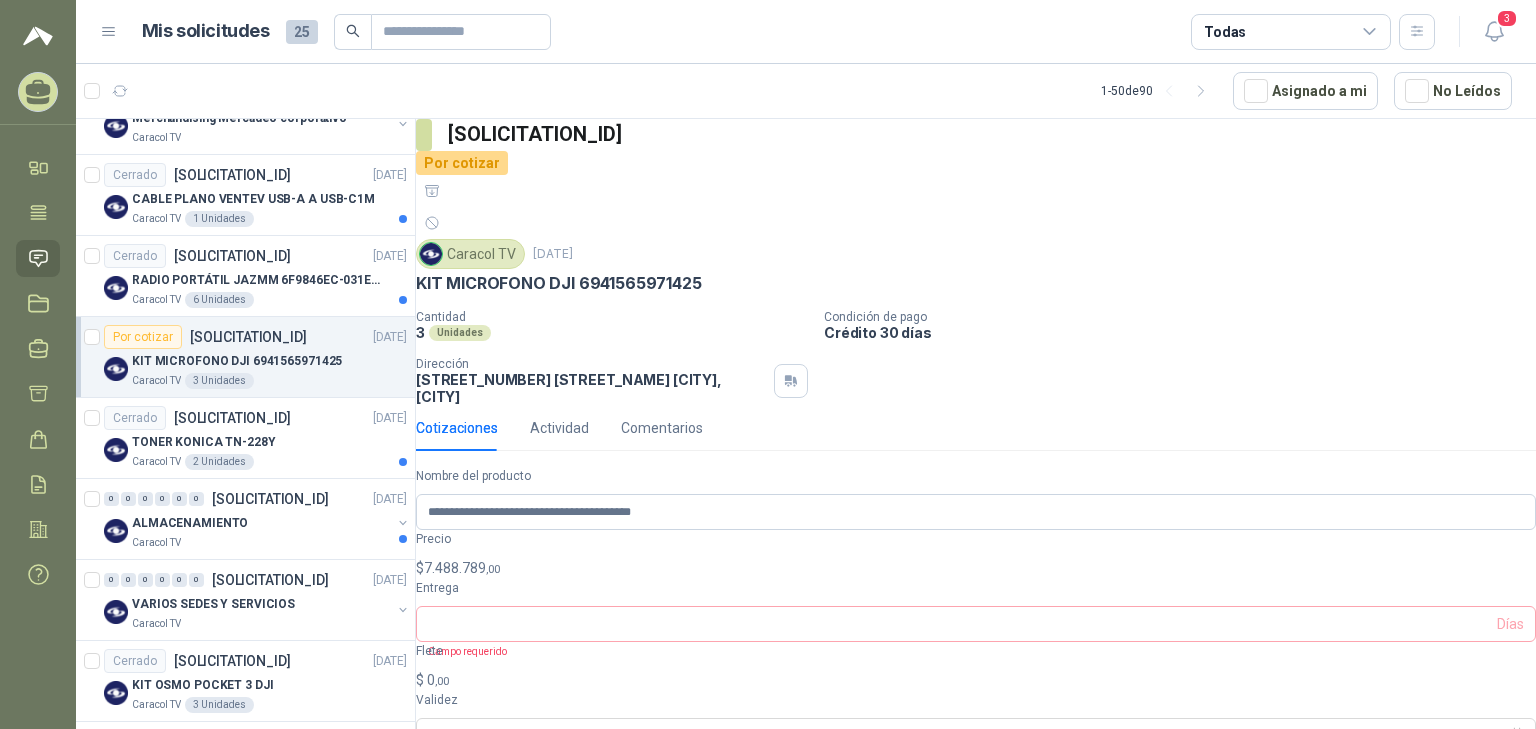 drag, startPoint x: 488, startPoint y: 546, endPoint x: 827, endPoint y: 544, distance: 339.0059 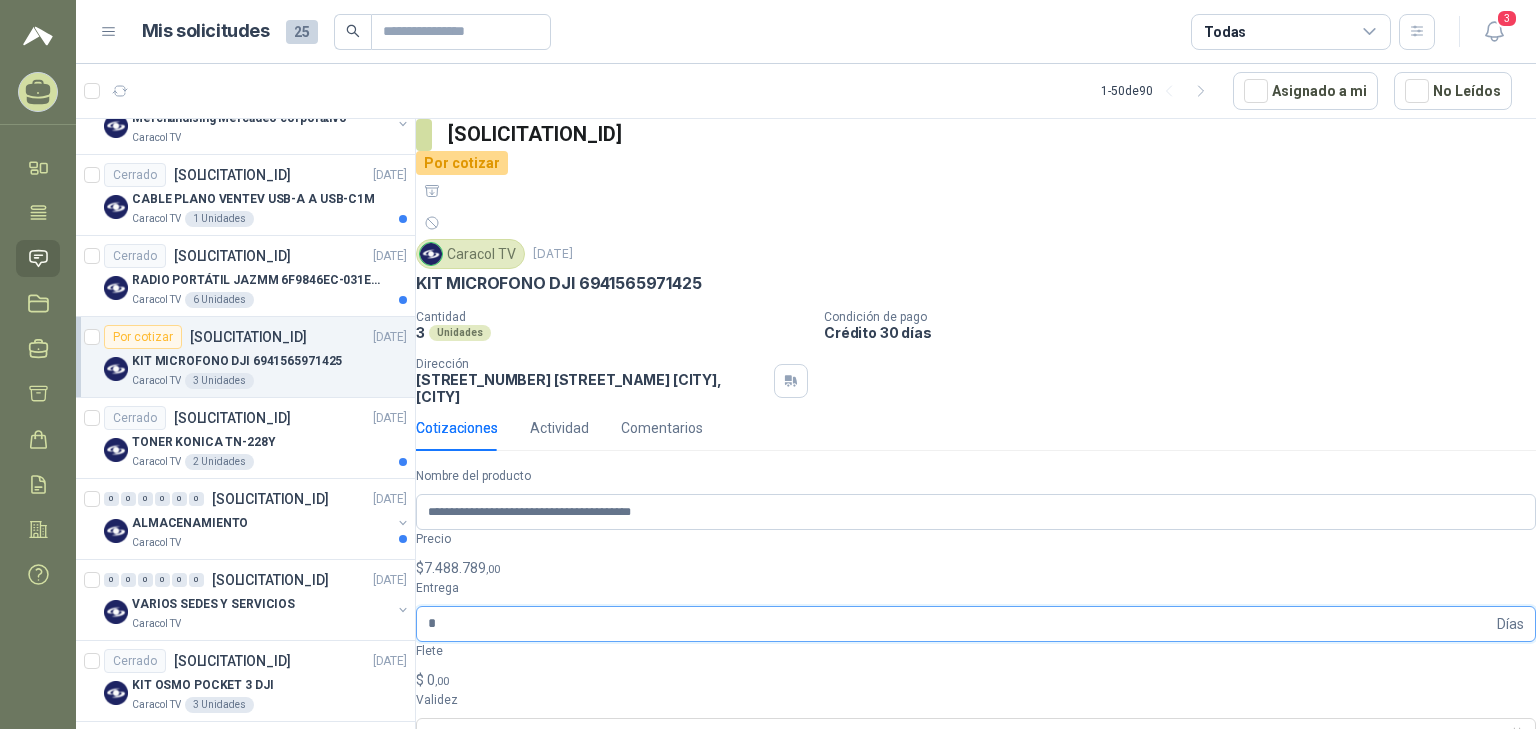 type on "*" 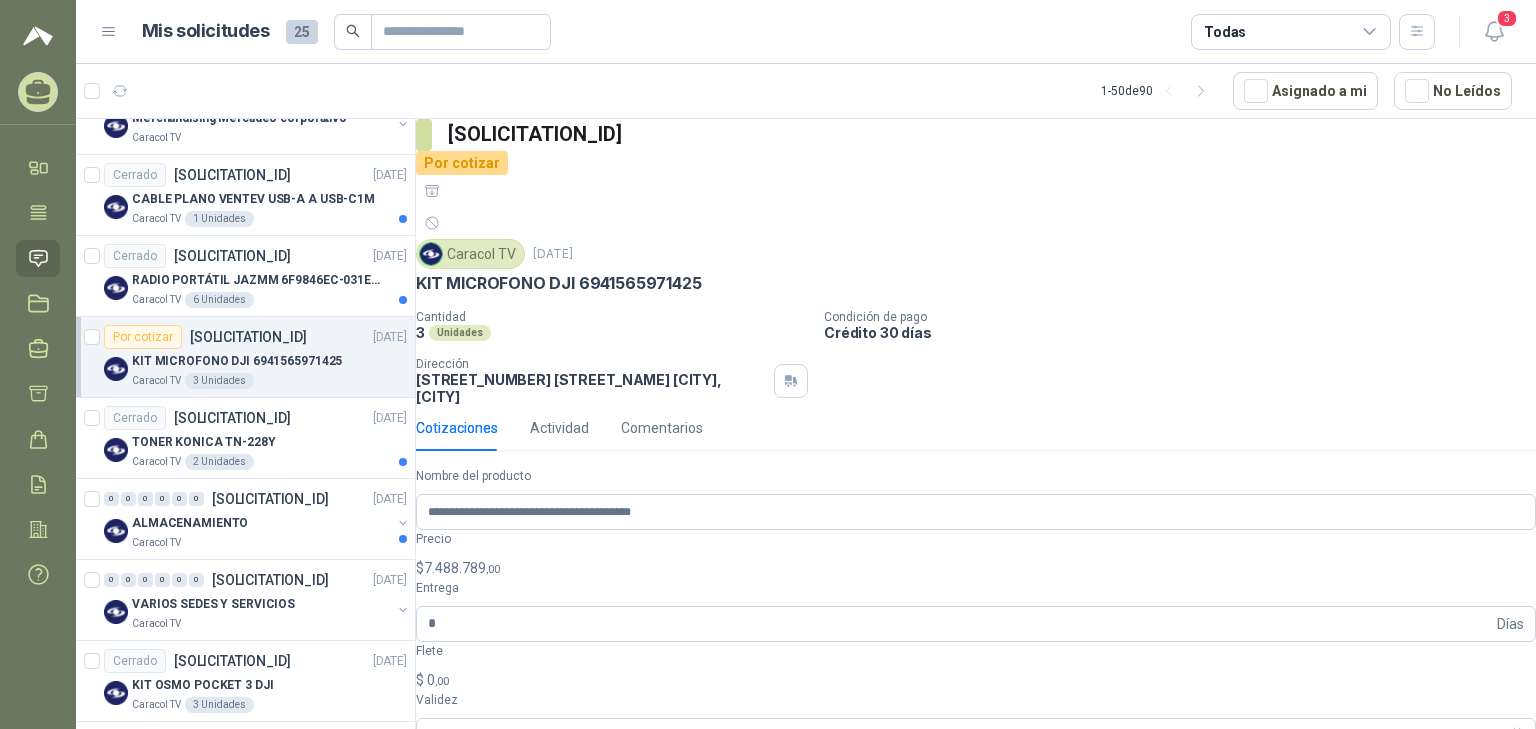 click on "Publicar Cotización" at bounding box center [493, 938] 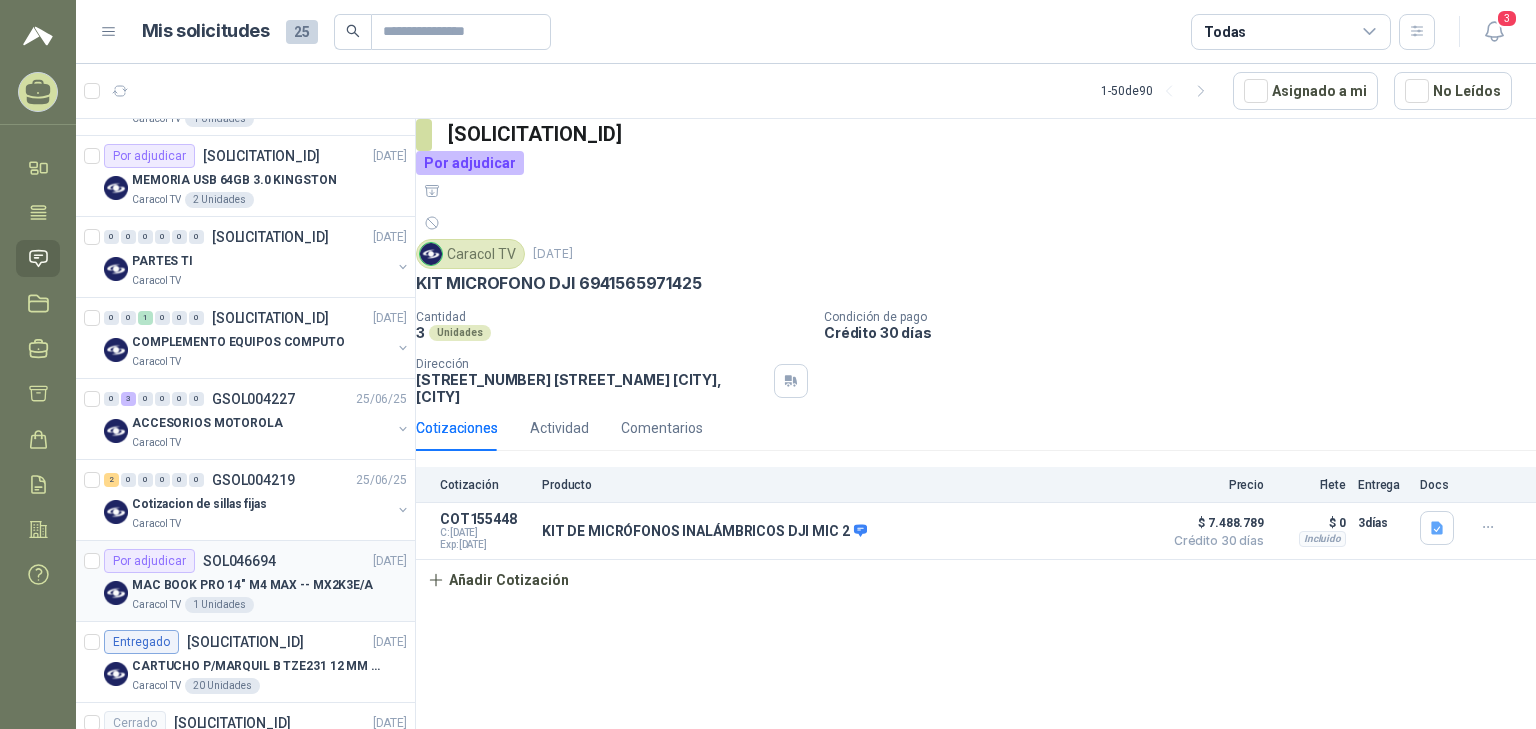 scroll, scrollTop: 0, scrollLeft: 0, axis: both 